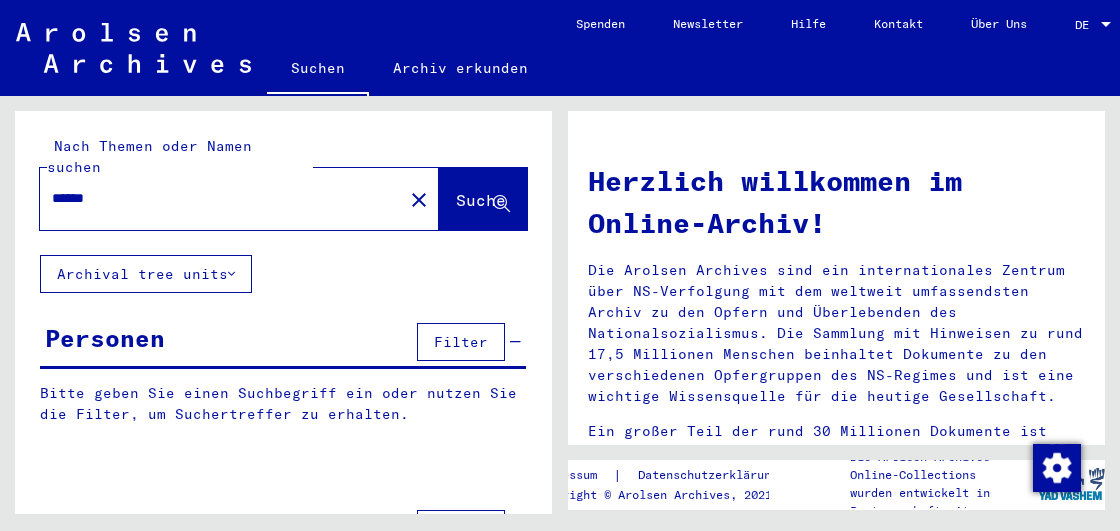 scroll, scrollTop: 0, scrollLeft: 0, axis: both 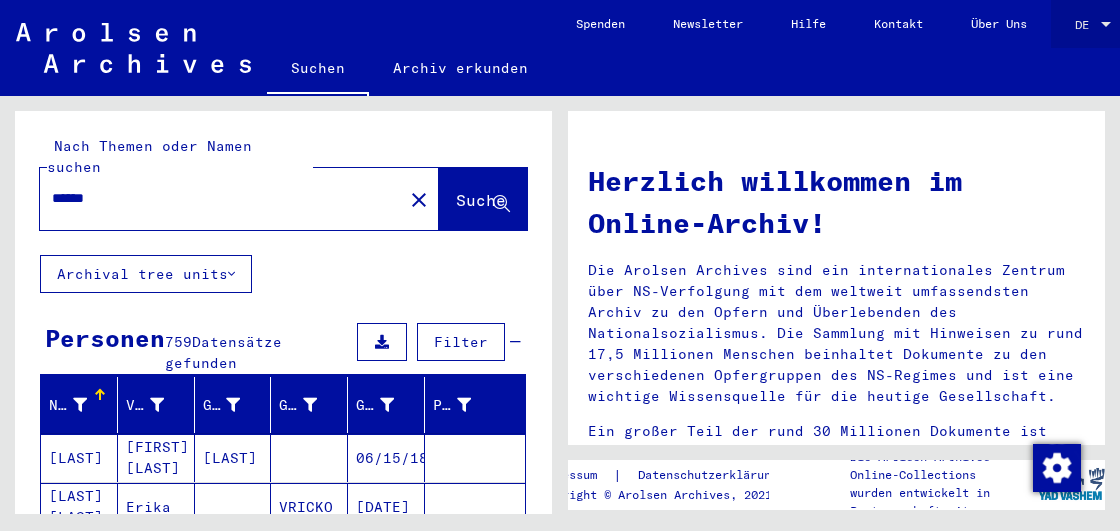 click on "DE" at bounding box center [1086, 25] 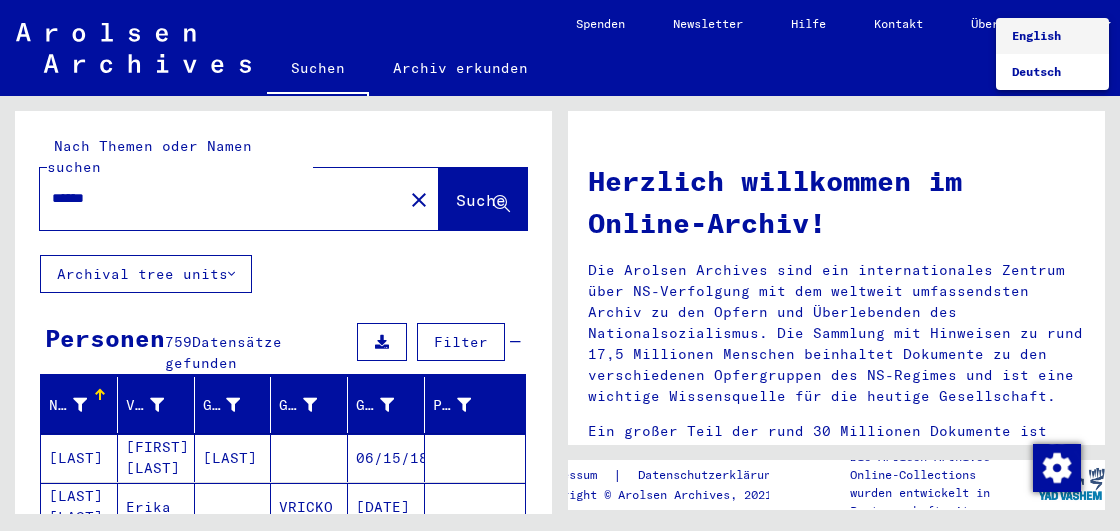 click on "English" at bounding box center (1036, 35) 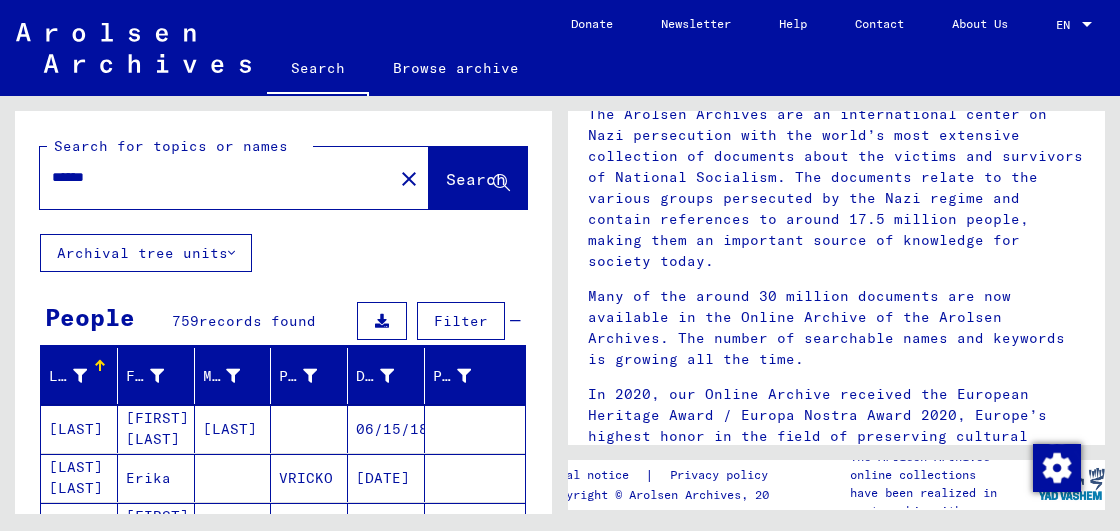 scroll, scrollTop: 500, scrollLeft: 0, axis: vertical 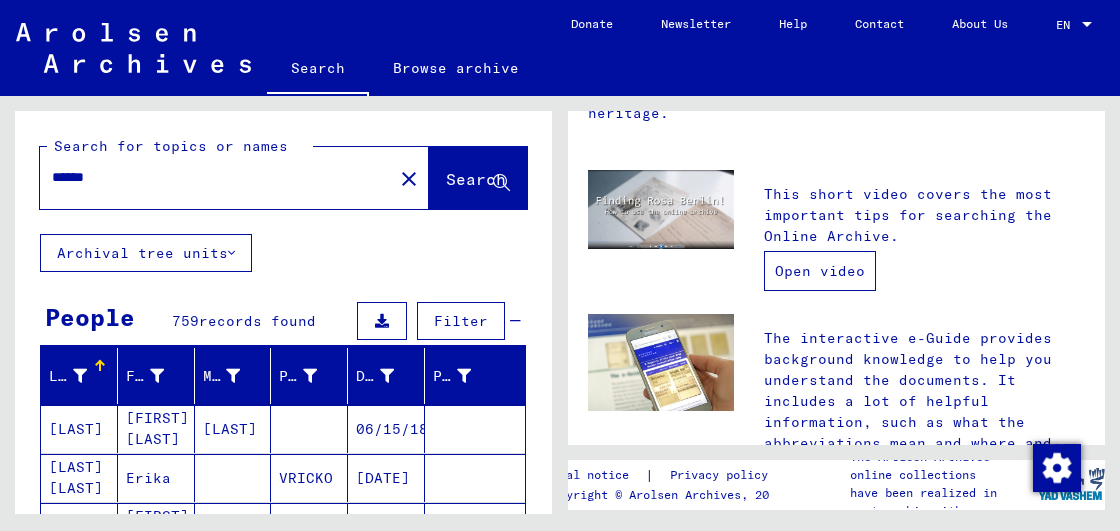 click on "Open video" at bounding box center [820, 271] 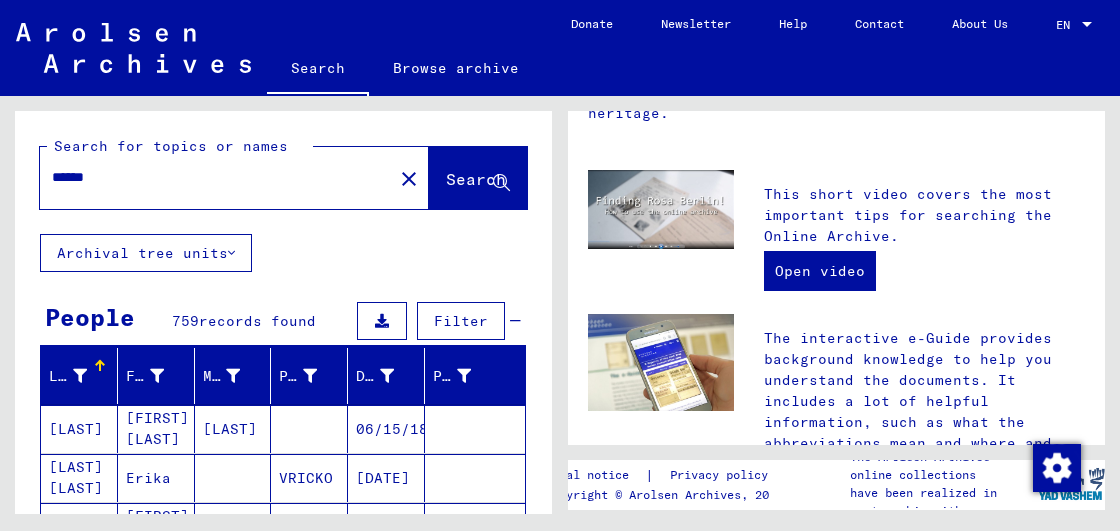 click on "Browse archive" 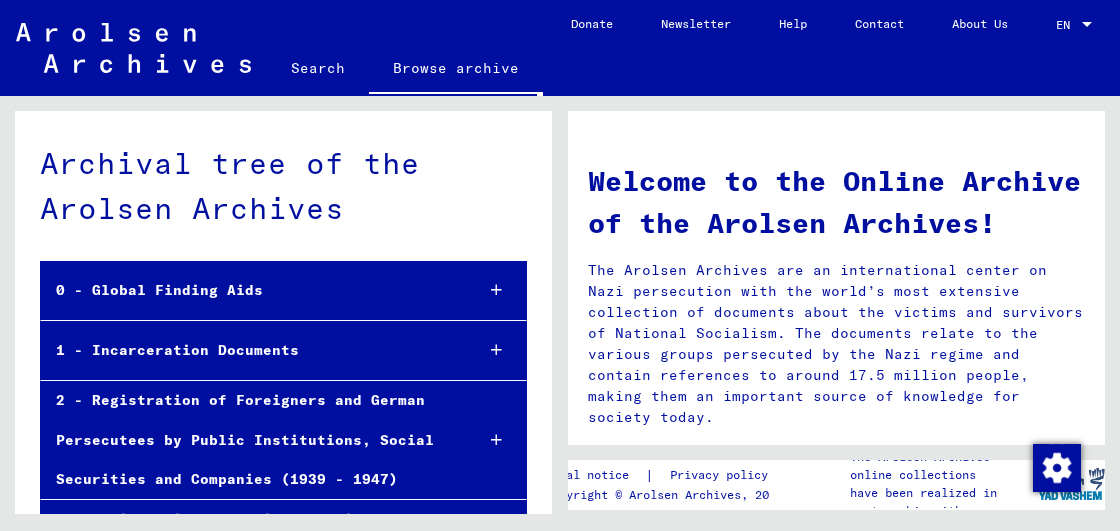click on "0 - Global Finding Aids" at bounding box center (249, 290) 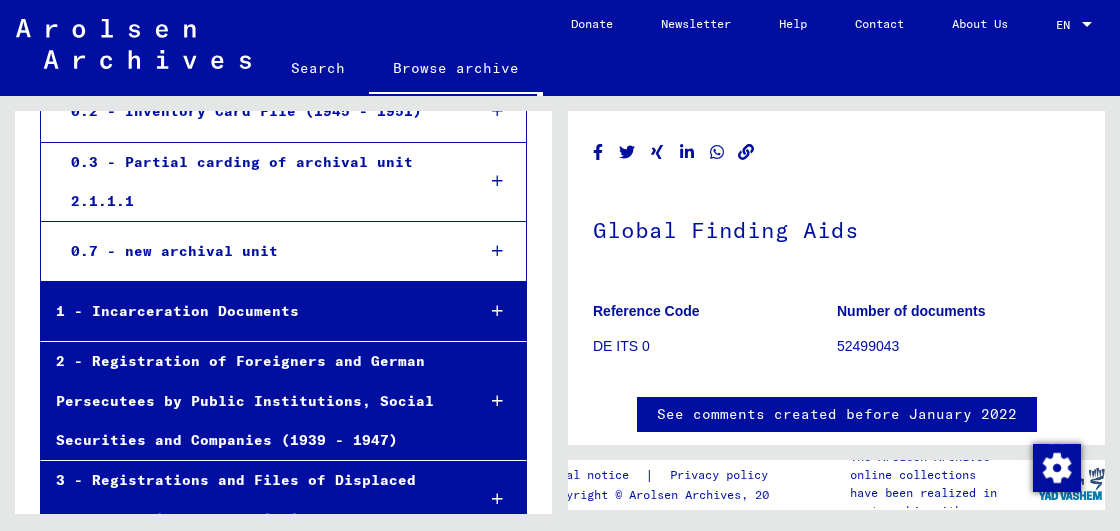 scroll, scrollTop: 0, scrollLeft: 0, axis: both 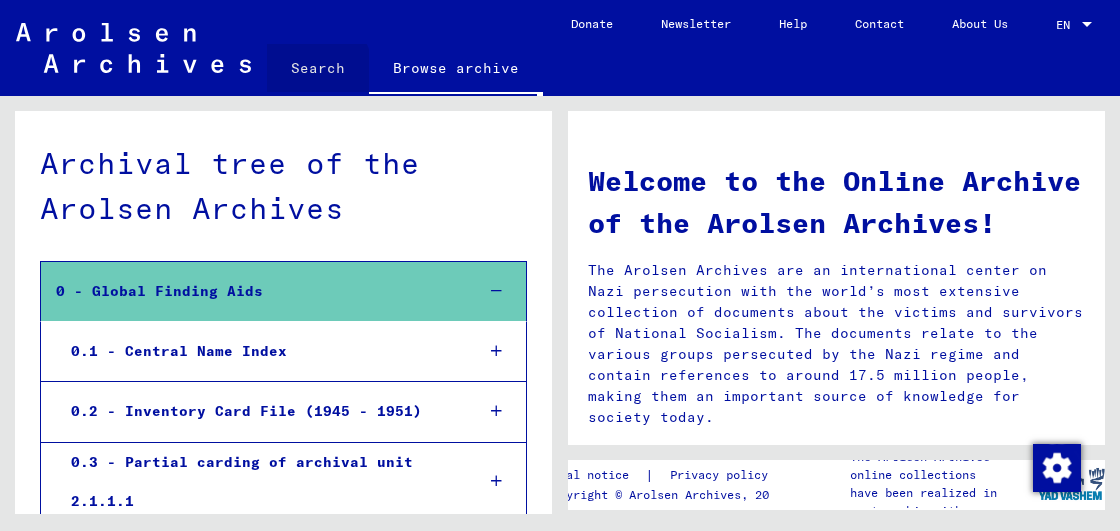 click on "Search" 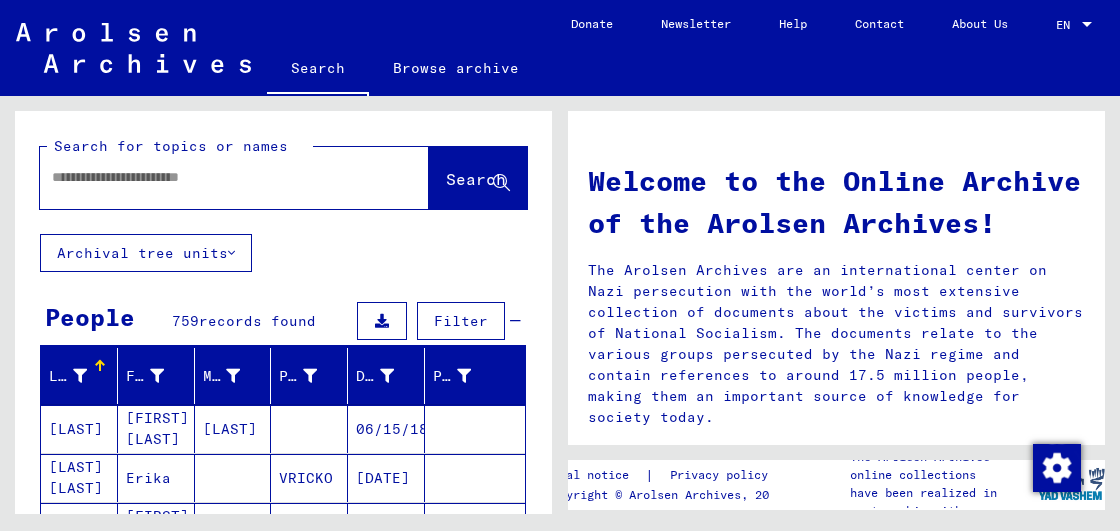 click at bounding box center (210, 177) 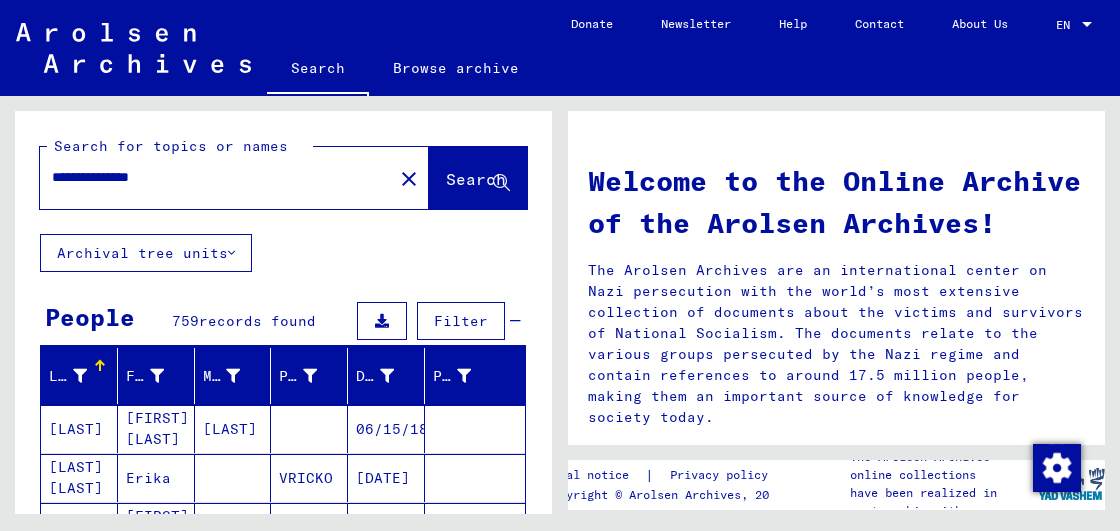 type on "**********" 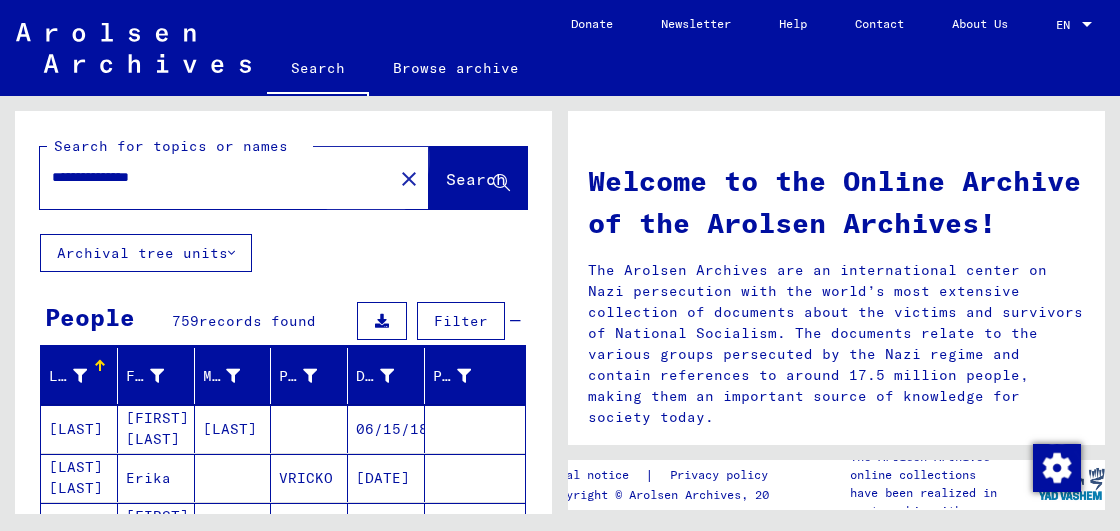 click on "Search" 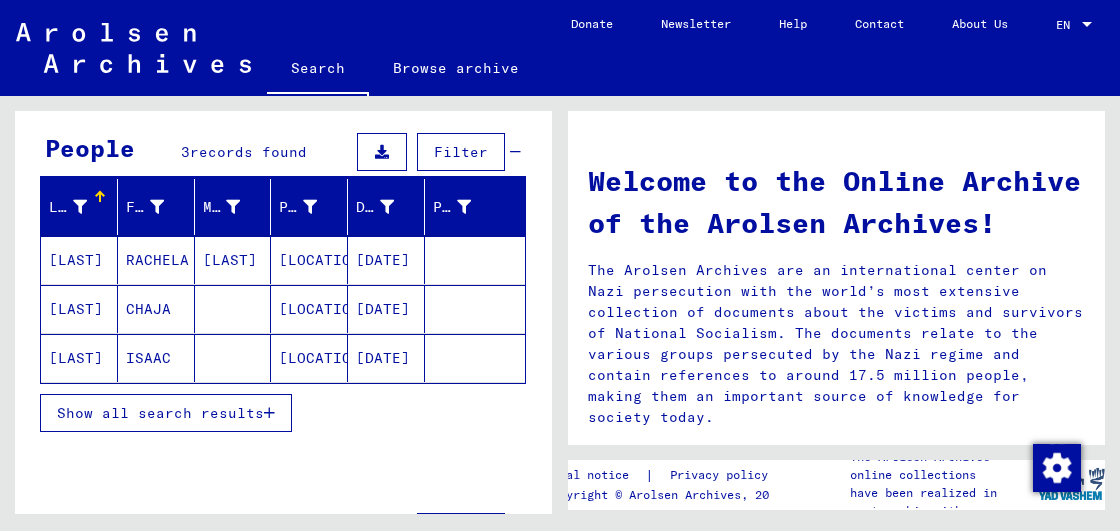 scroll, scrollTop: 200, scrollLeft: 0, axis: vertical 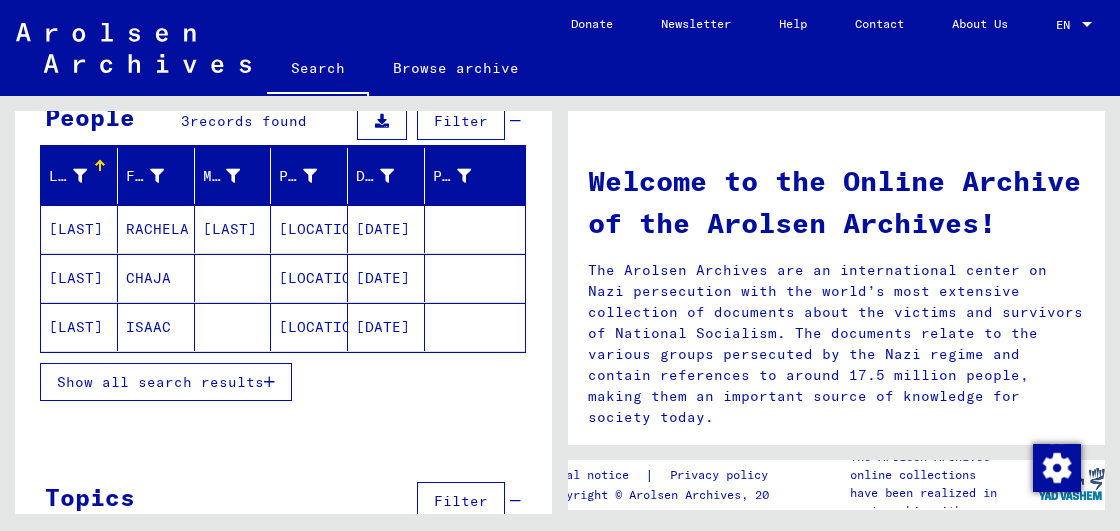click on "Show all search results" at bounding box center [160, 382] 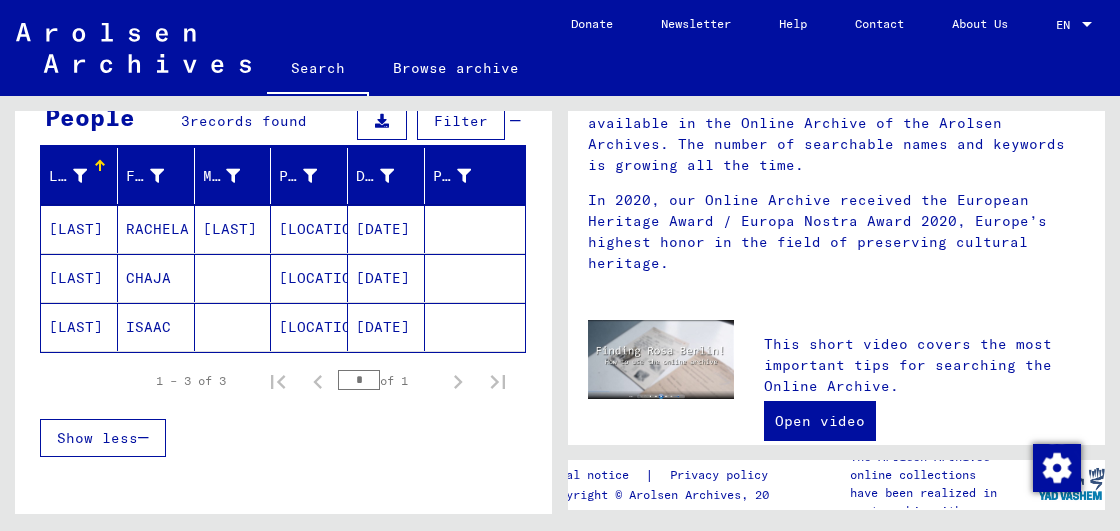 scroll, scrollTop: 400, scrollLeft: 0, axis: vertical 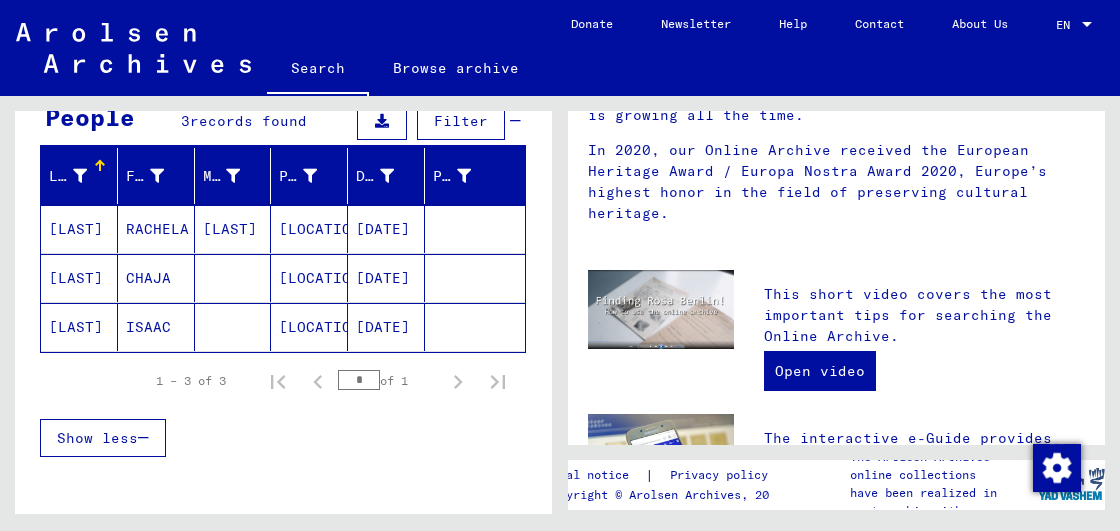 click on "[LAST]" at bounding box center [79, 278] 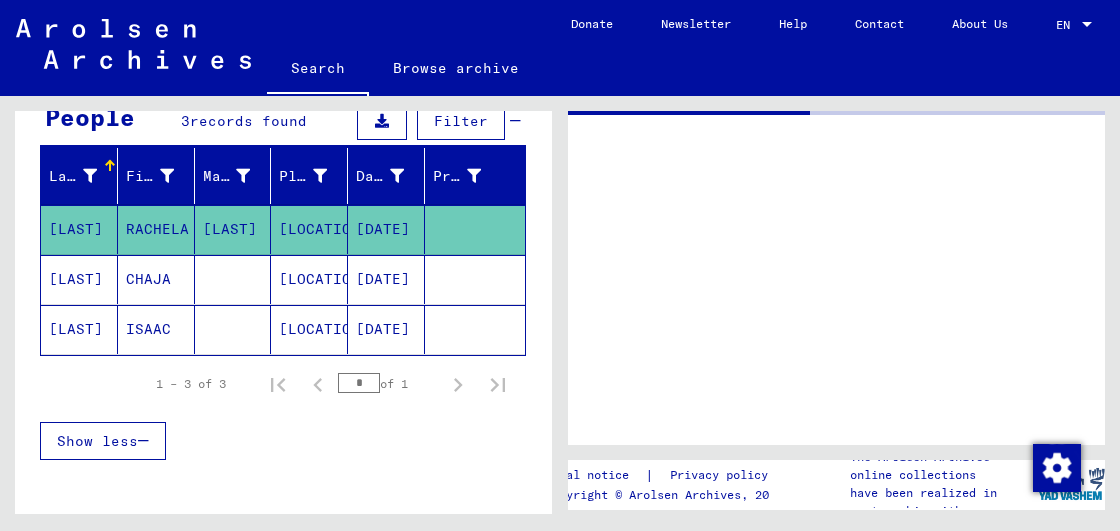 scroll, scrollTop: 0, scrollLeft: 0, axis: both 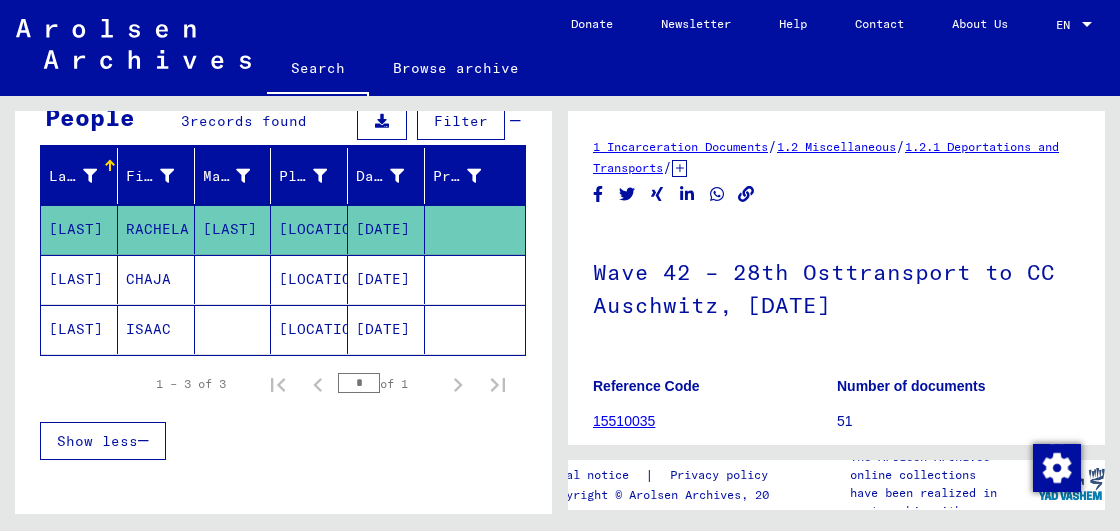 click on "1 Incarceration Documents" 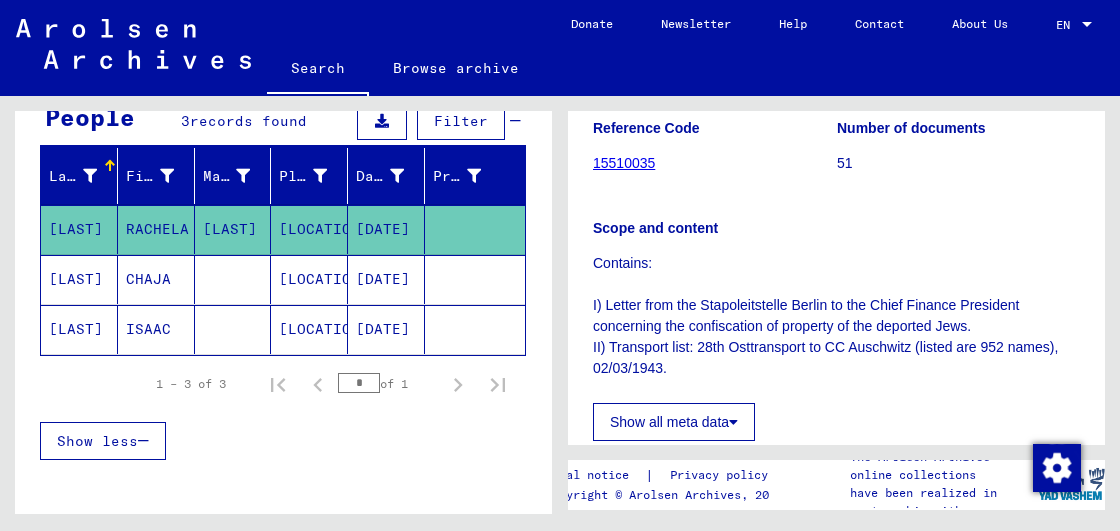 scroll, scrollTop: 300, scrollLeft: 0, axis: vertical 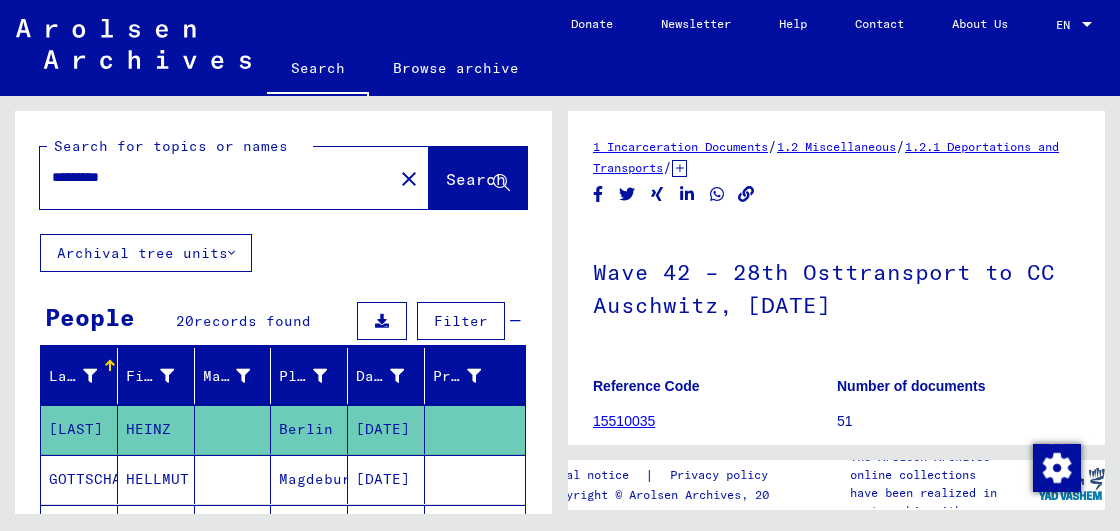 click on "1.2 Miscellaneous" 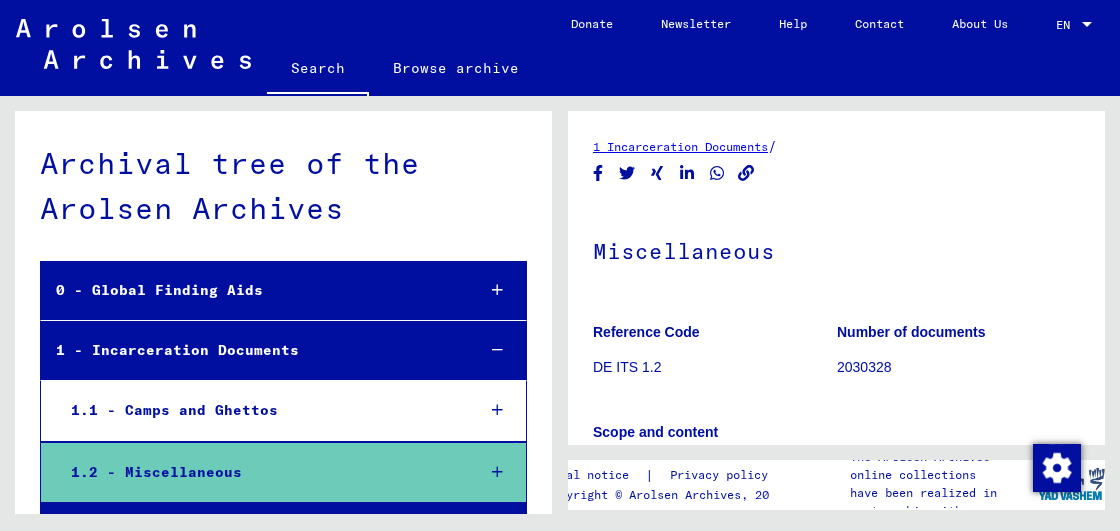 scroll, scrollTop: 50, scrollLeft: 0, axis: vertical 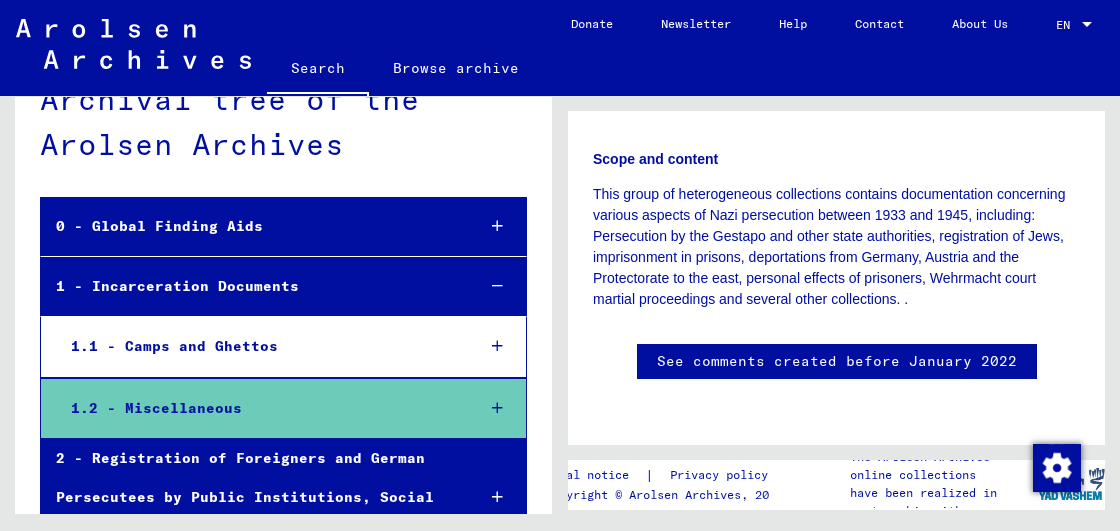 click on "1.1 - Camps and Ghettos" at bounding box center [257, 346] 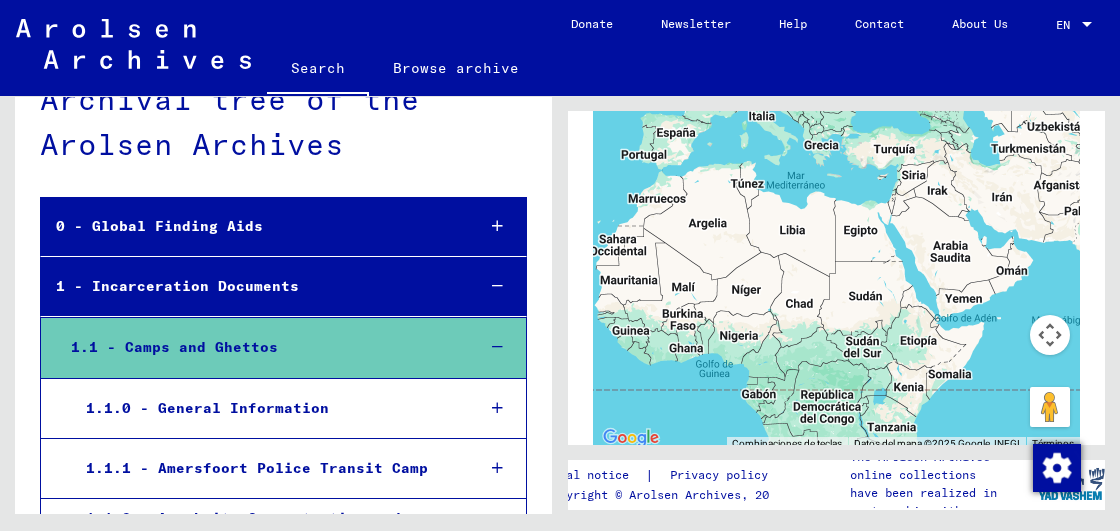 scroll, scrollTop: 600, scrollLeft: 0, axis: vertical 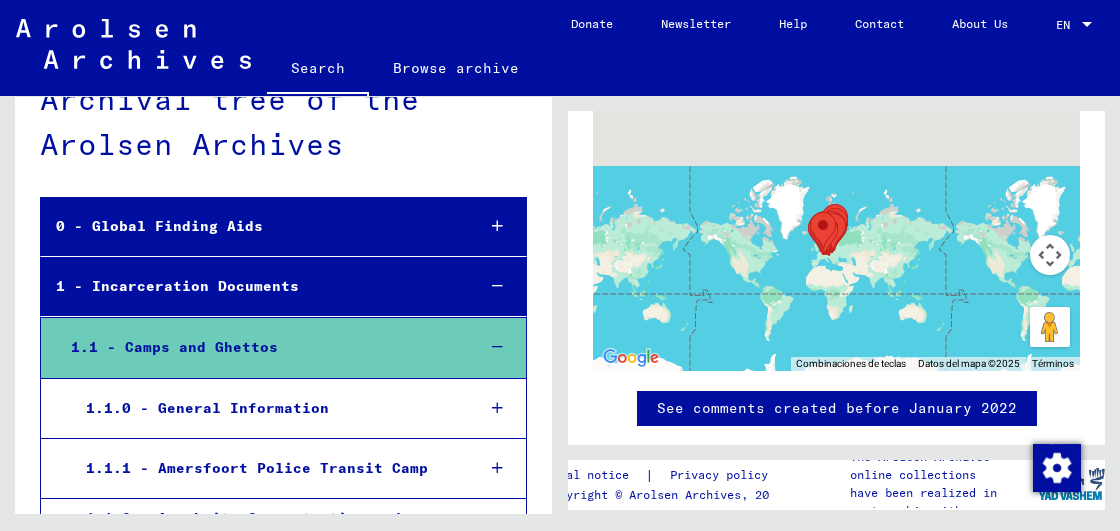 click on "1.1.0 - General Information" at bounding box center [265, 408] 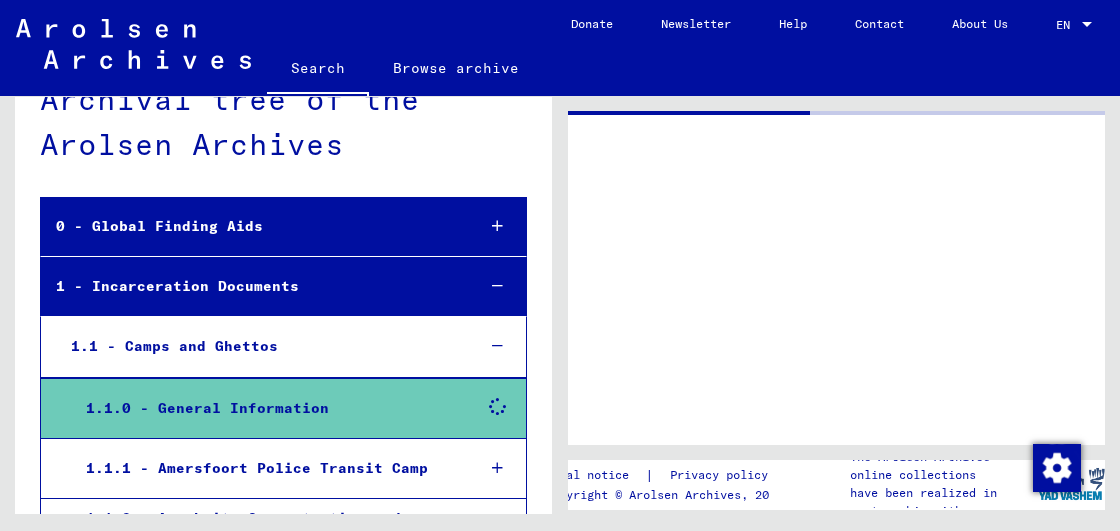 scroll, scrollTop: 0, scrollLeft: 0, axis: both 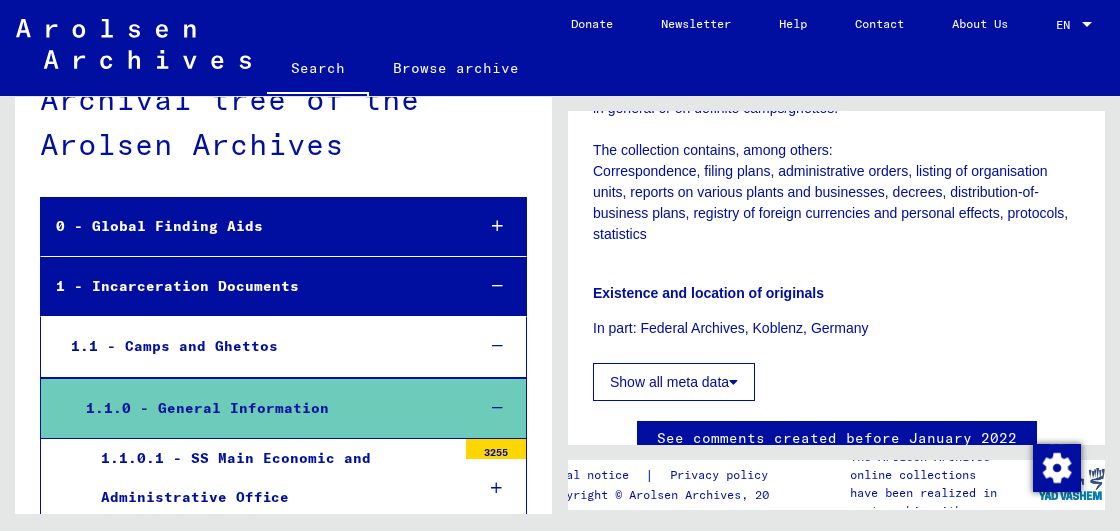 click on "1.1.0.1 - SS Main Economic and Administrative Office" at bounding box center (271, 478) 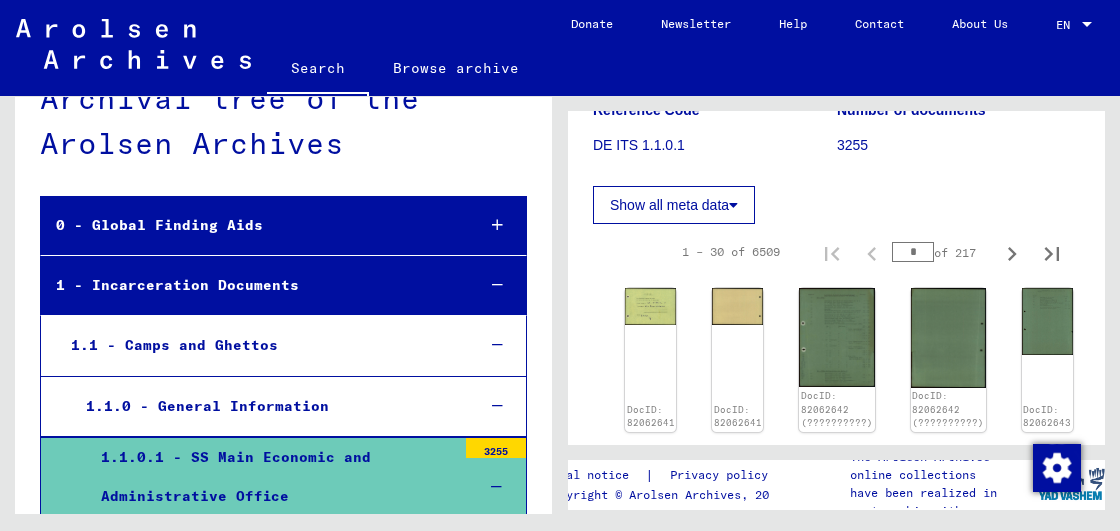 scroll, scrollTop: 280, scrollLeft: 0, axis: vertical 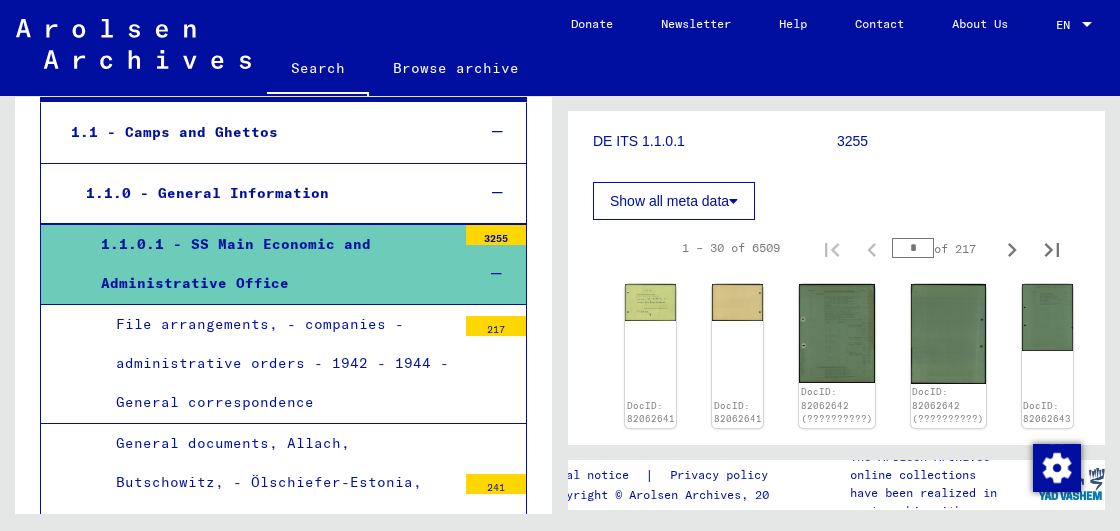 click on "File arrangements, - companies - administrative orders - 1942 - 1944 -      General correspondence" at bounding box center [278, 364] 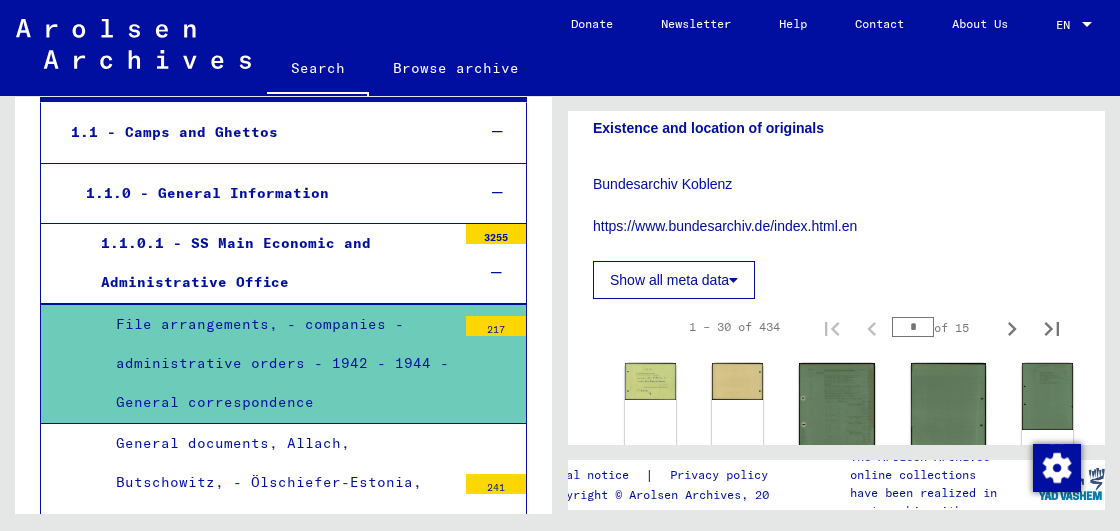 scroll, scrollTop: 700, scrollLeft: 0, axis: vertical 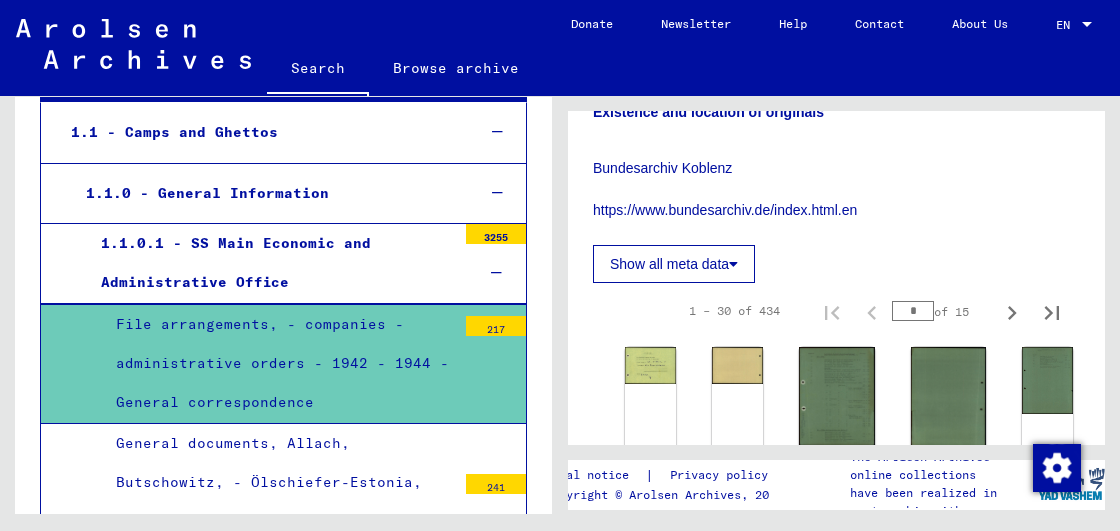 click on "Show all meta data" 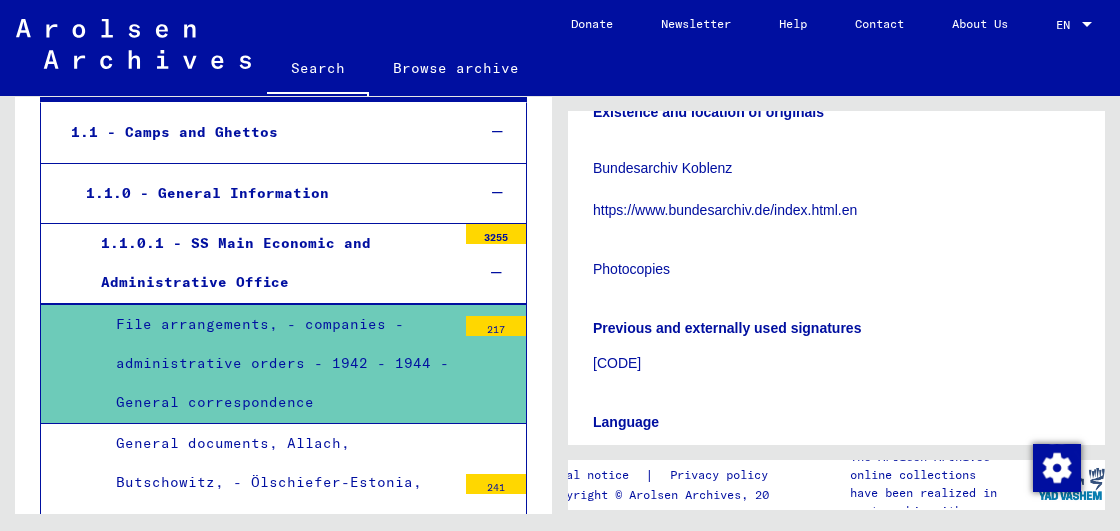 drag, startPoint x: 856, startPoint y: 207, endPoint x: 591, endPoint y: 221, distance: 265.36957 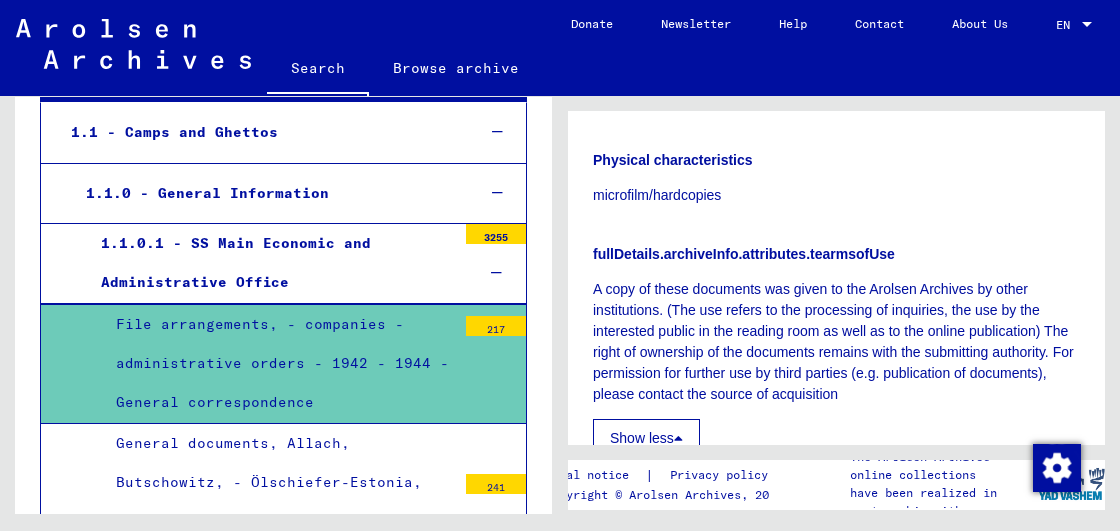 scroll, scrollTop: 1100, scrollLeft: 0, axis: vertical 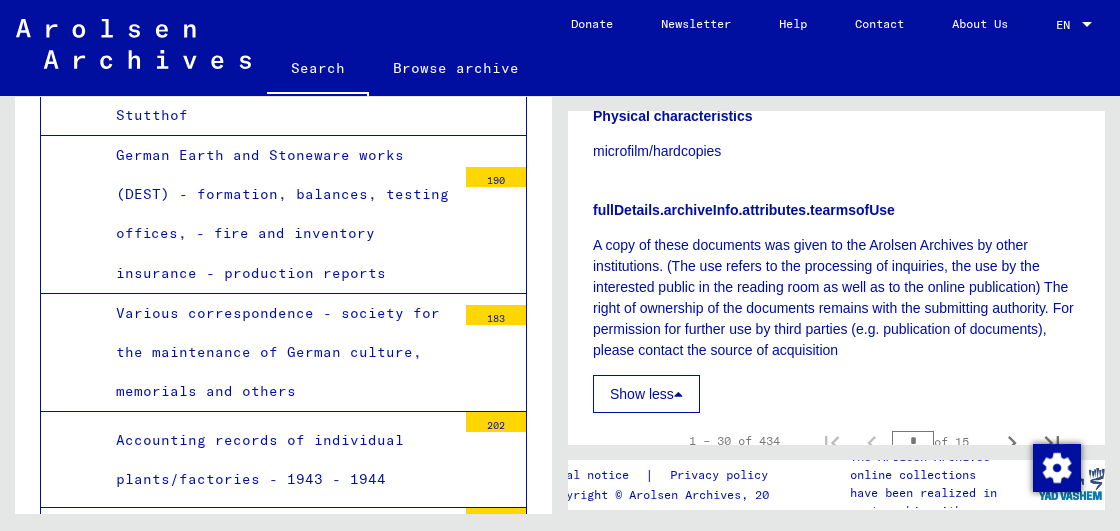 click on "Various correspondence - society for the maintenance of German culture,      memorials and others" at bounding box center [278, 353] 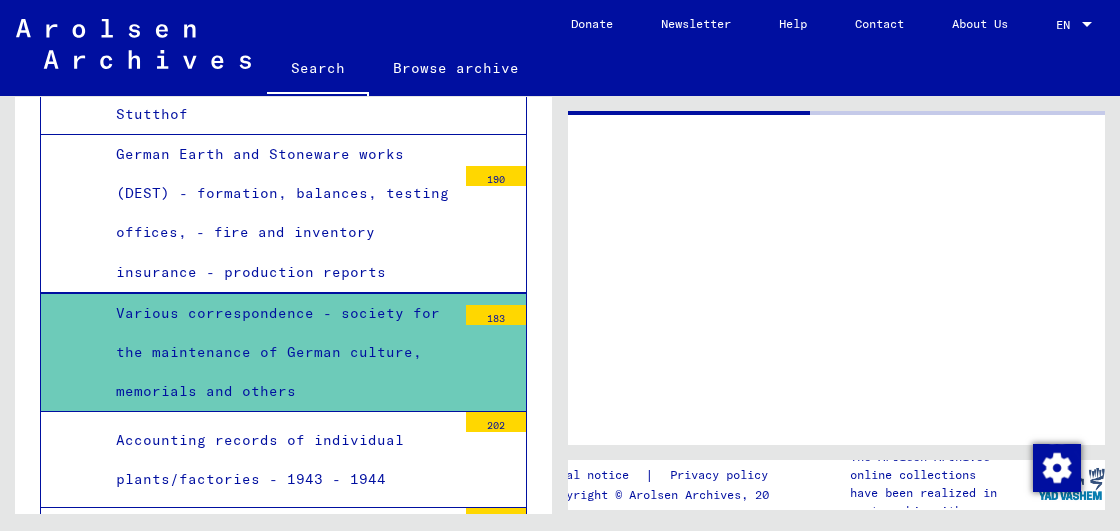scroll, scrollTop: 0, scrollLeft: 0, axis: both 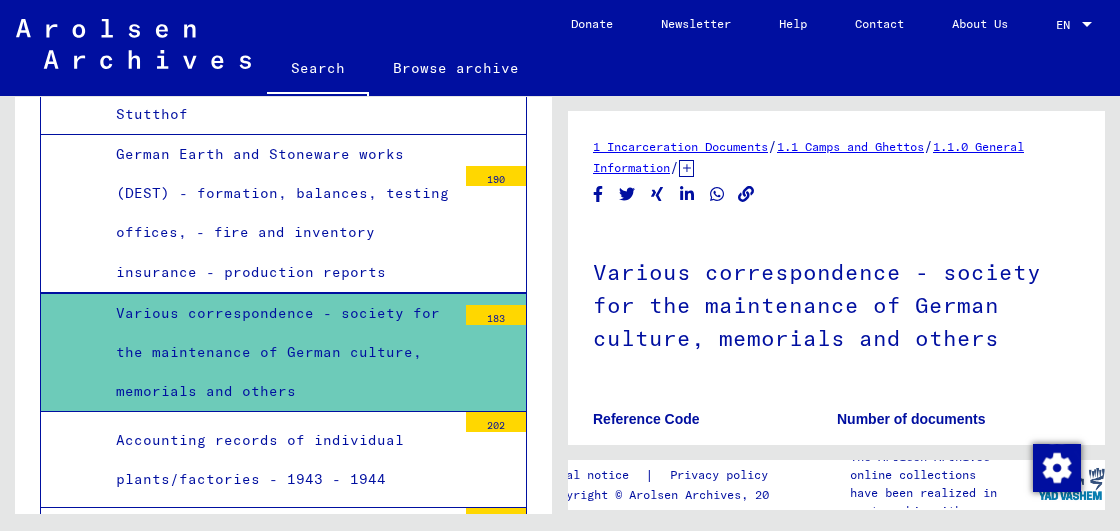 click on "Browse archive" 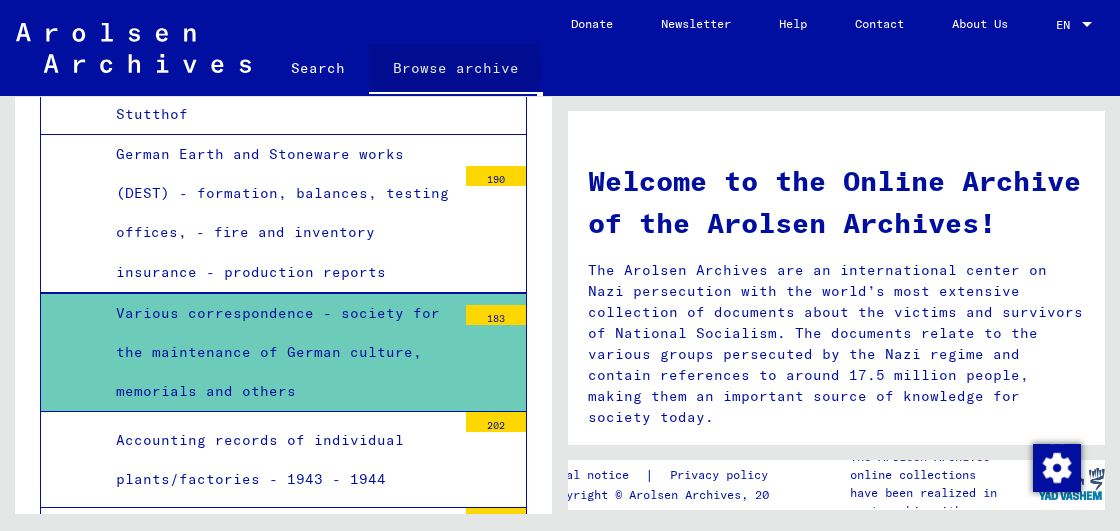 scroll, scrollTop: 14, scrollLeft: 0, axis: vertical 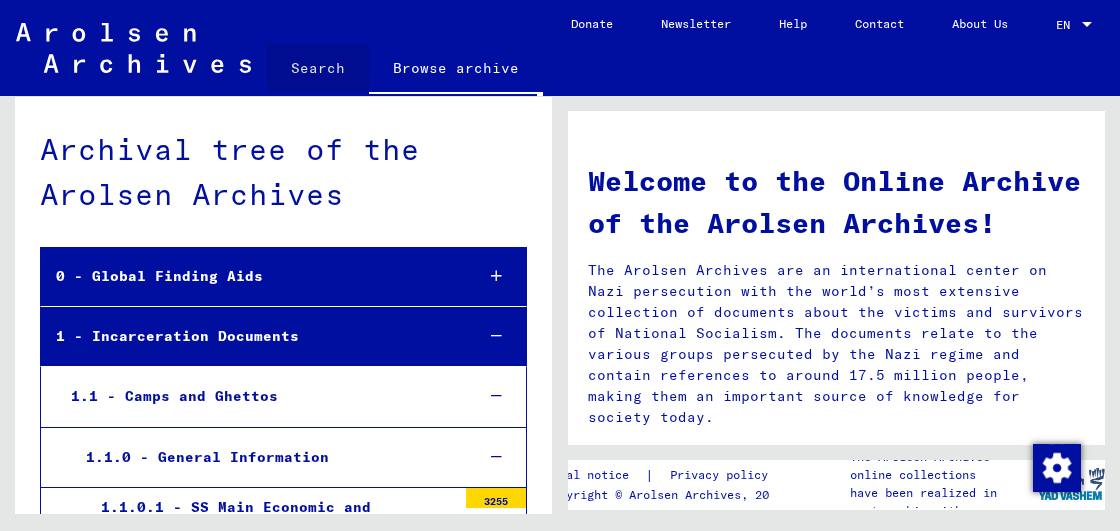 click on "Search" 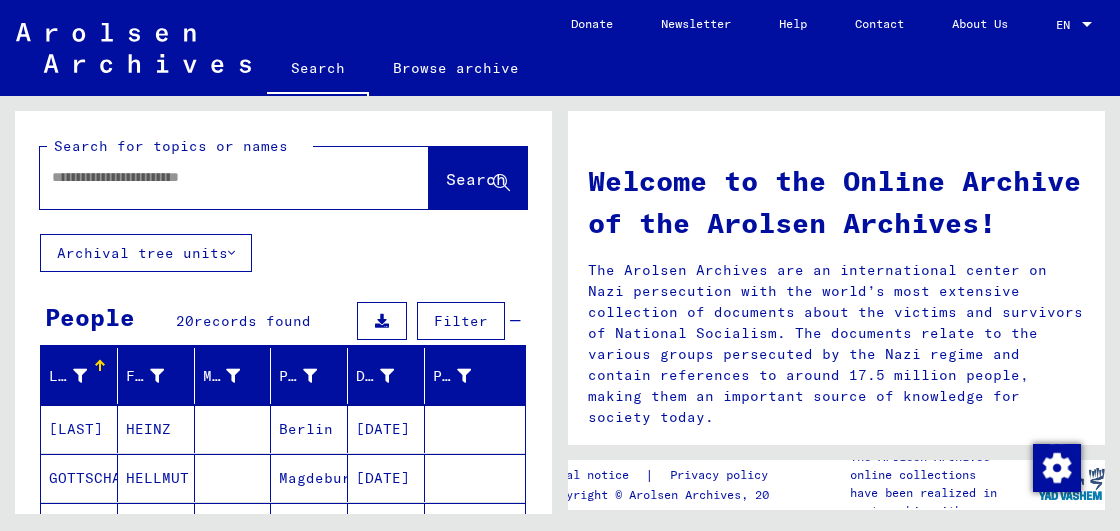 click at bounding box center (210, 177) 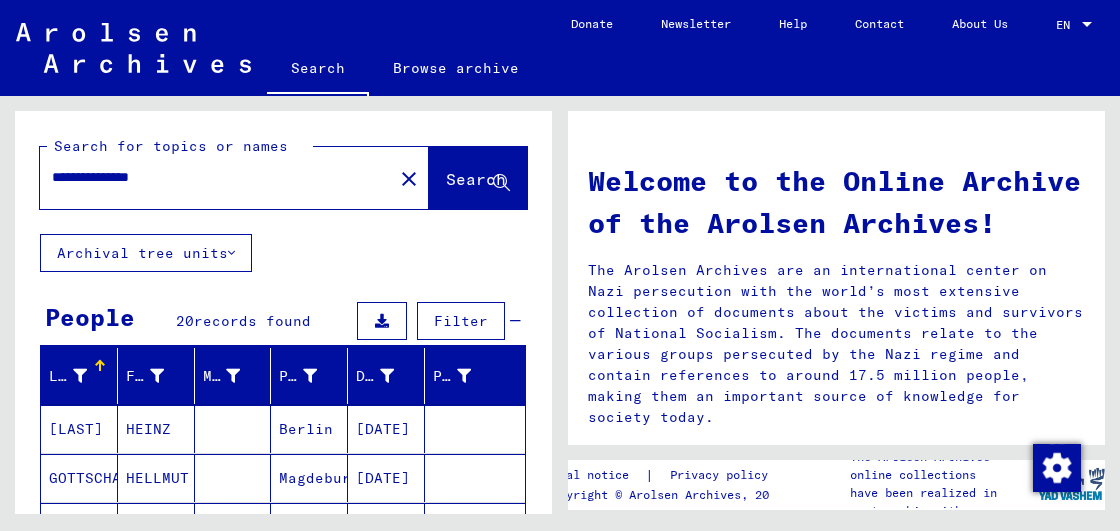 type on "**********" 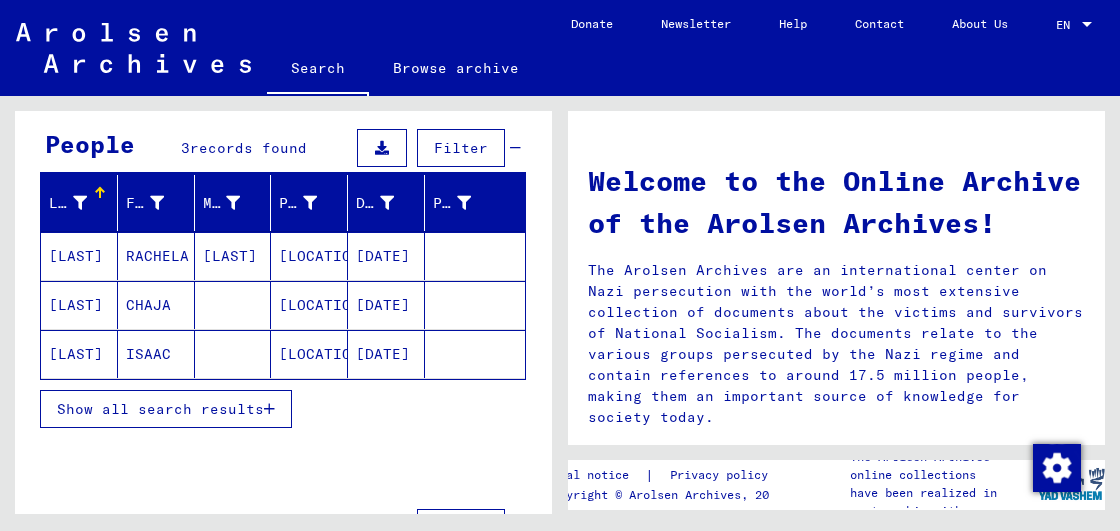 scroll, scrollTop: 175, scrollLeft: 0, axis: vertical 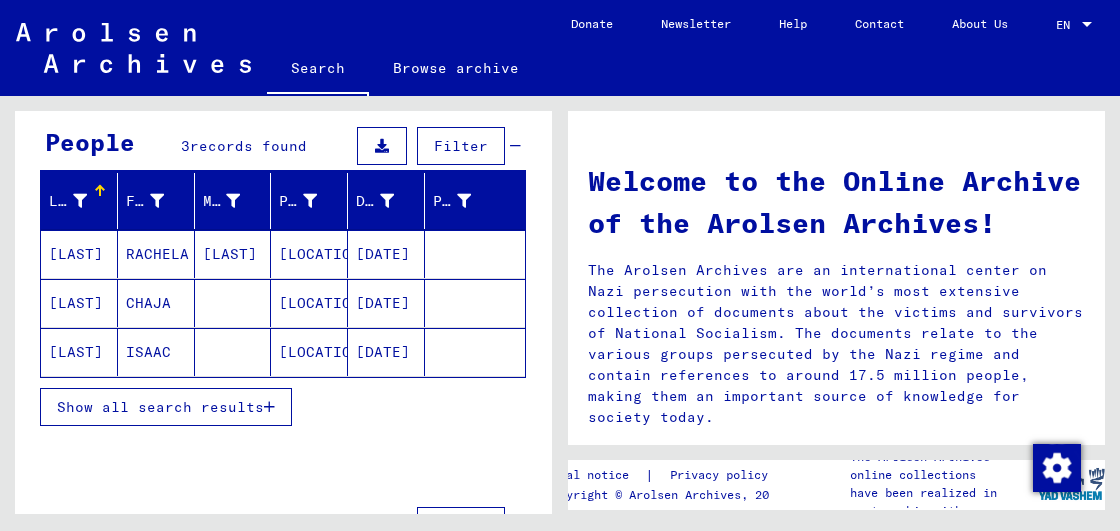 click at bounding box center [269, 407] 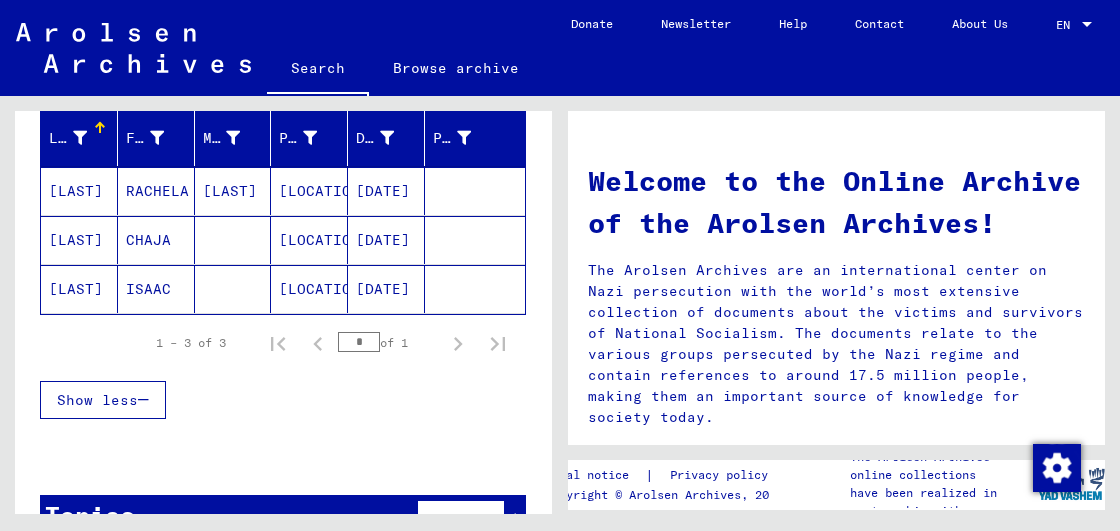 scroll, scrollTop: 285, scrollLeft: 0, axis: vertical 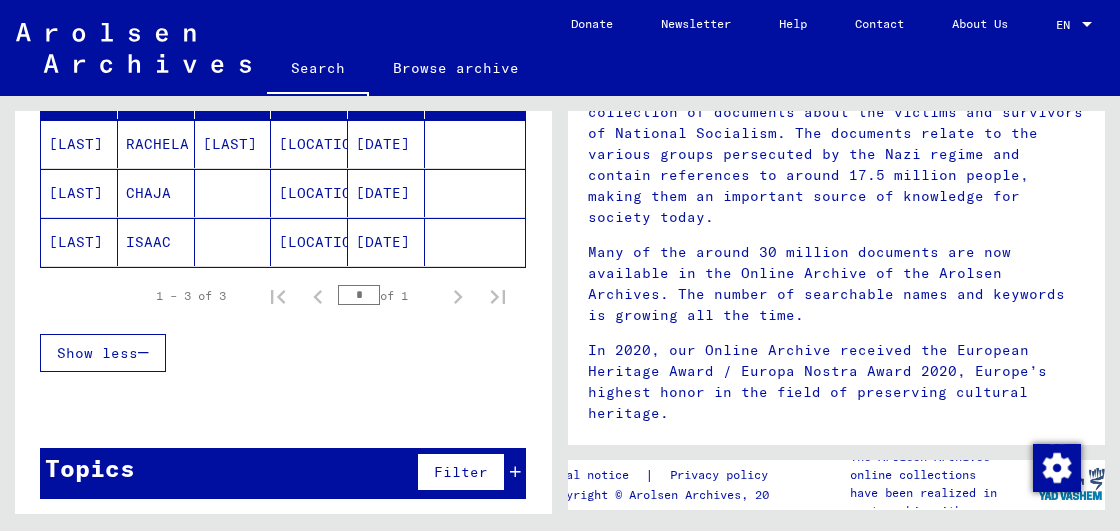click on "[LAST]" at bounding box center (79, 193) 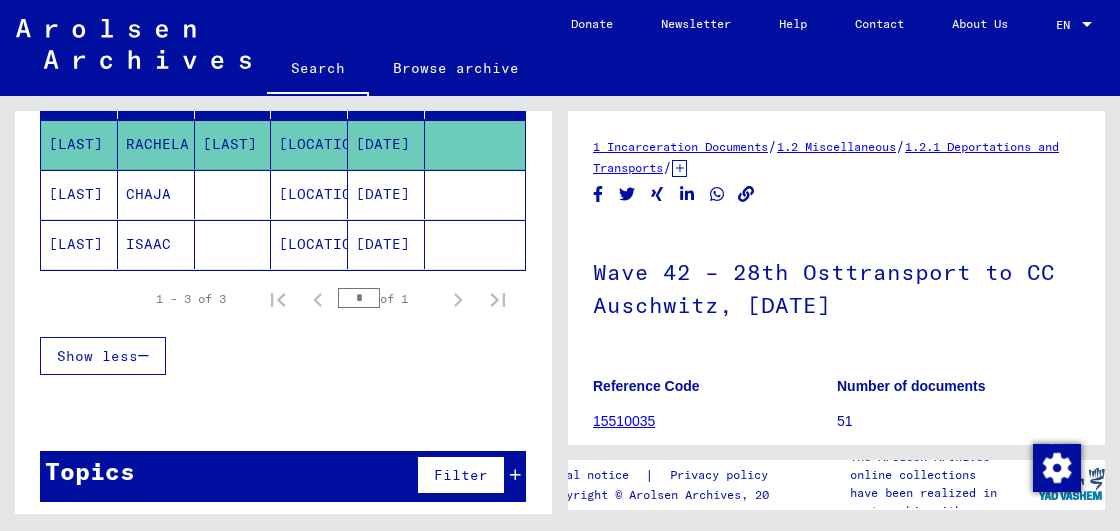 scroll, scrollTop: 0, scrollLeft: 0, axis: both 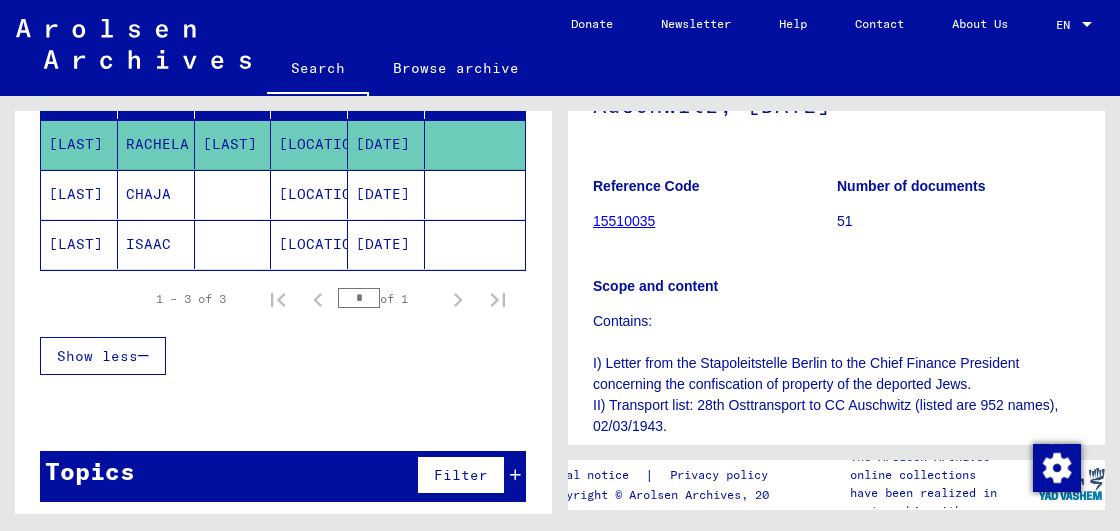 drag, startPoint x: 999, startPoint y: 388, endPoint x: 956, endPoint y: 386, distance: 43.046486 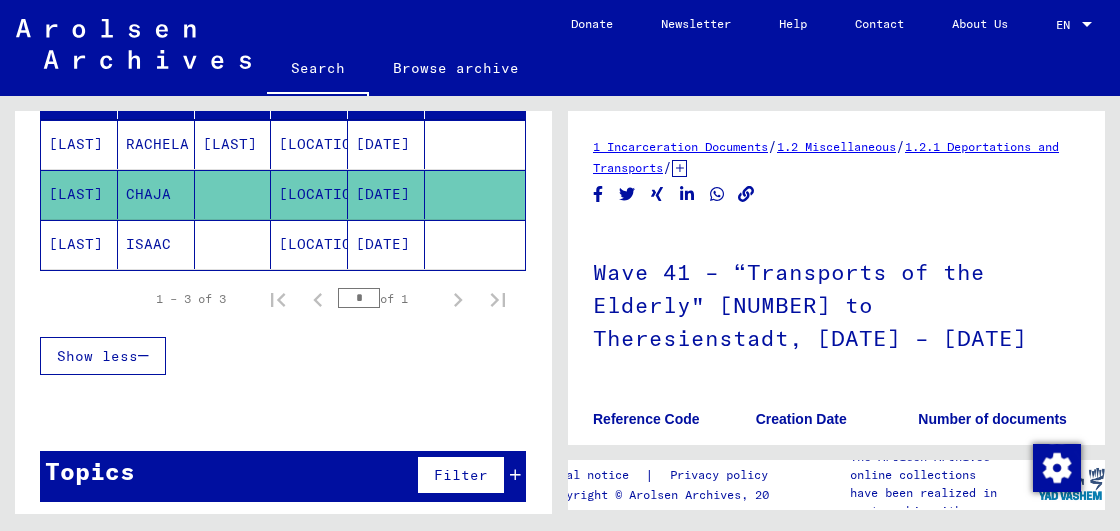 scroll, scrollTop: 0, scrollLeft: 0, axis: both 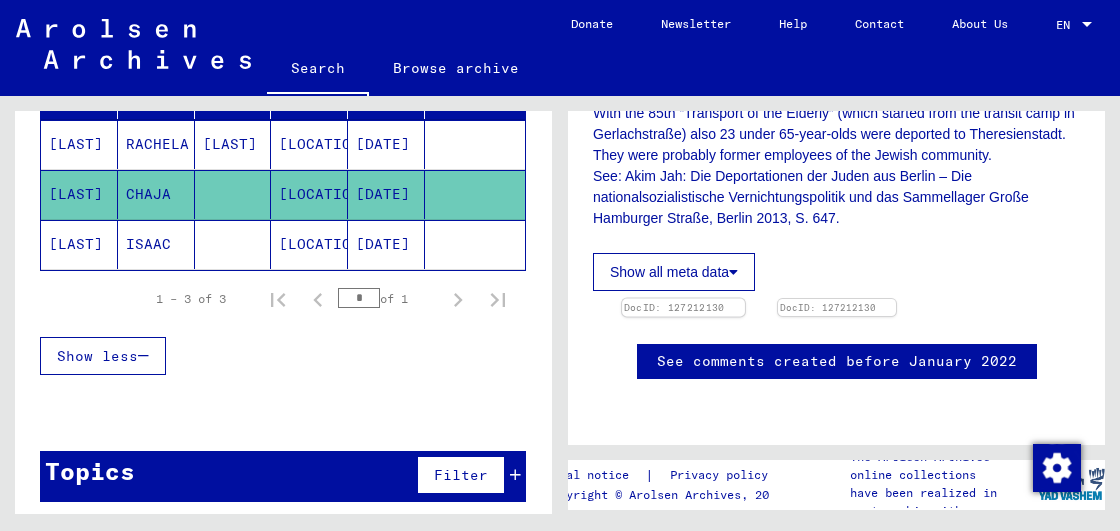 click 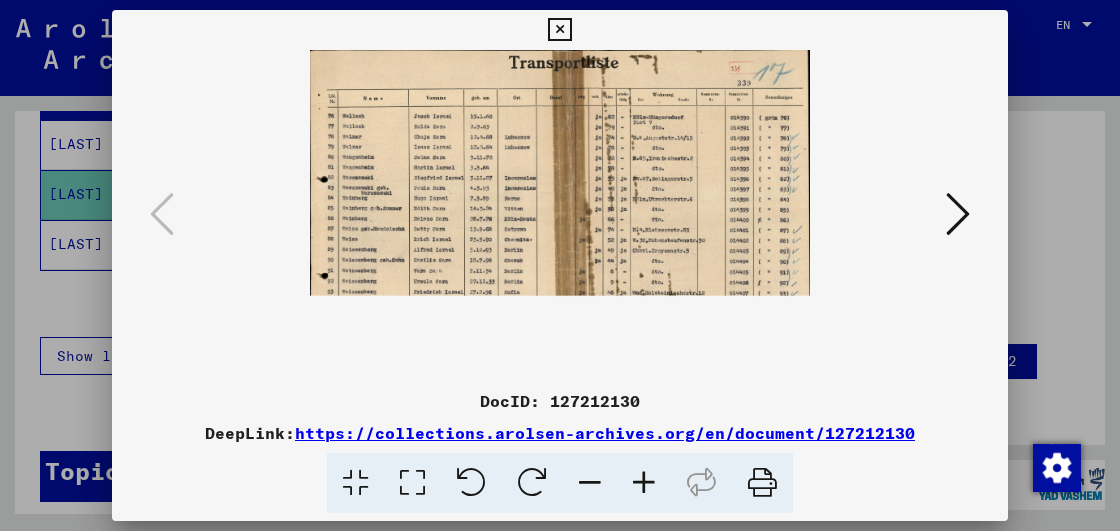 click at bounding box center (644, 483) 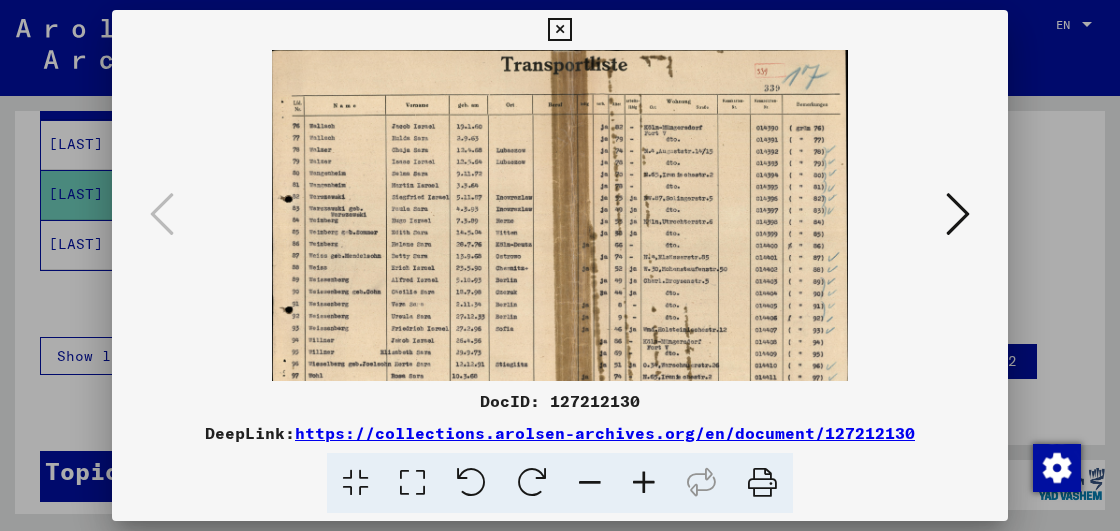 click at bounding box center [644, 483] 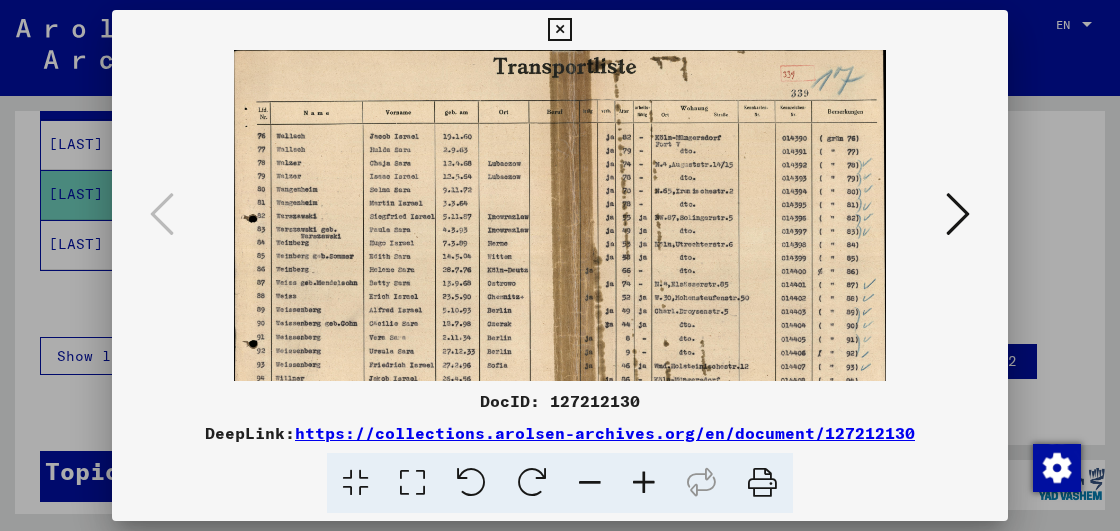 click at bounding box center [590, 483] 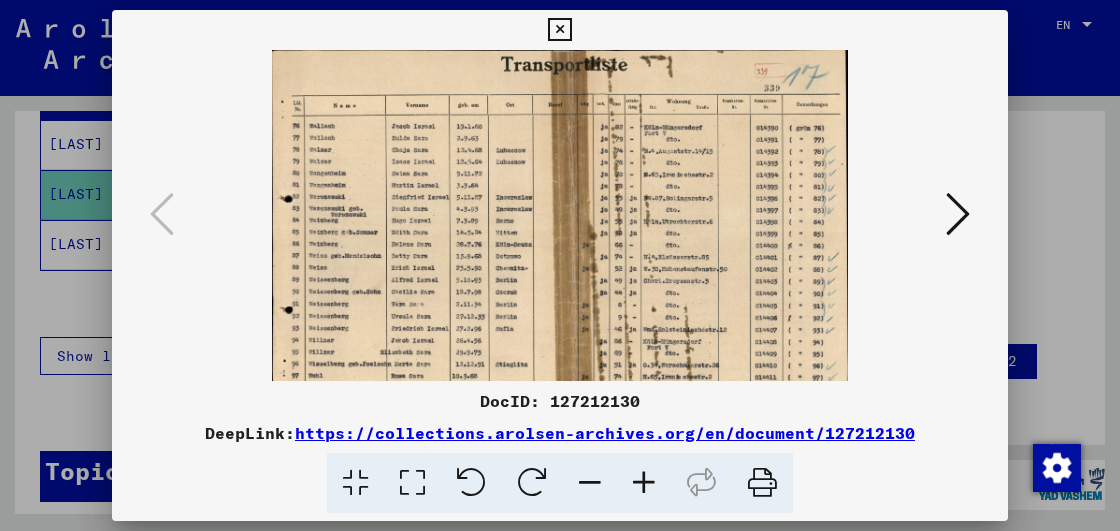 click at bounding box center (590, 483) 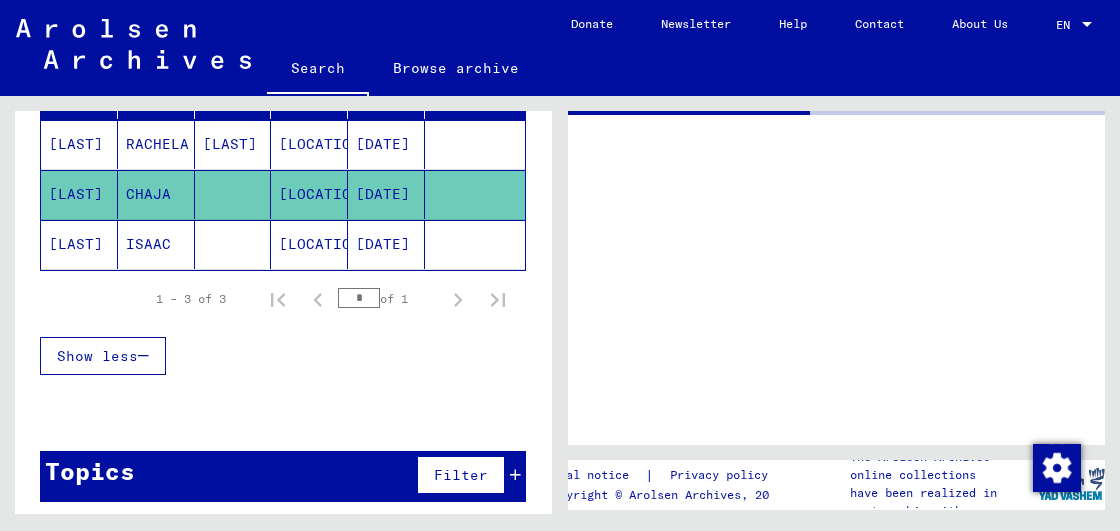 scroll, scrollTop: 0, scrollLeft: 0, axis: both 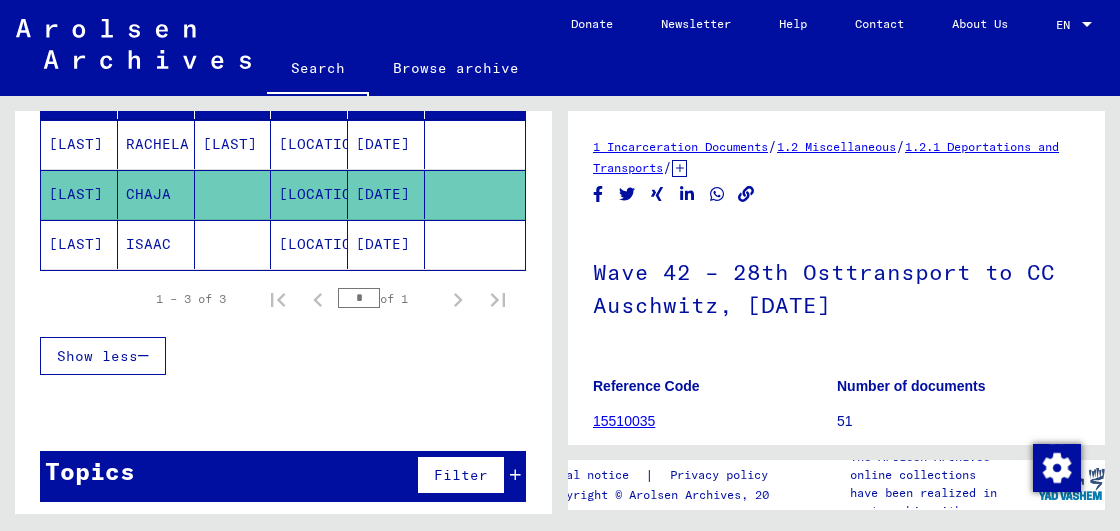 click on "ISAAC" 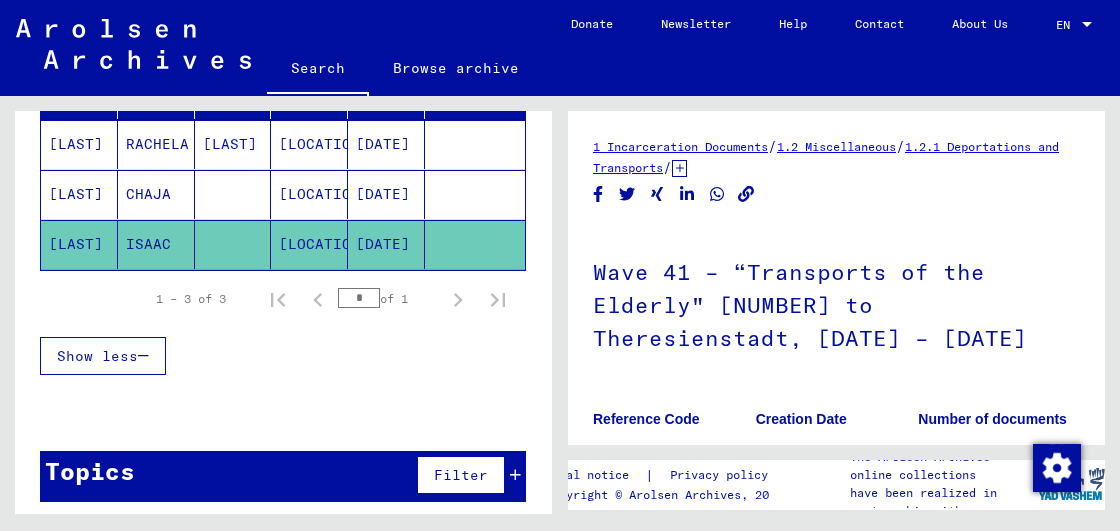 scroll, scrollTop: 0, scrollLeft: 0, axis: both 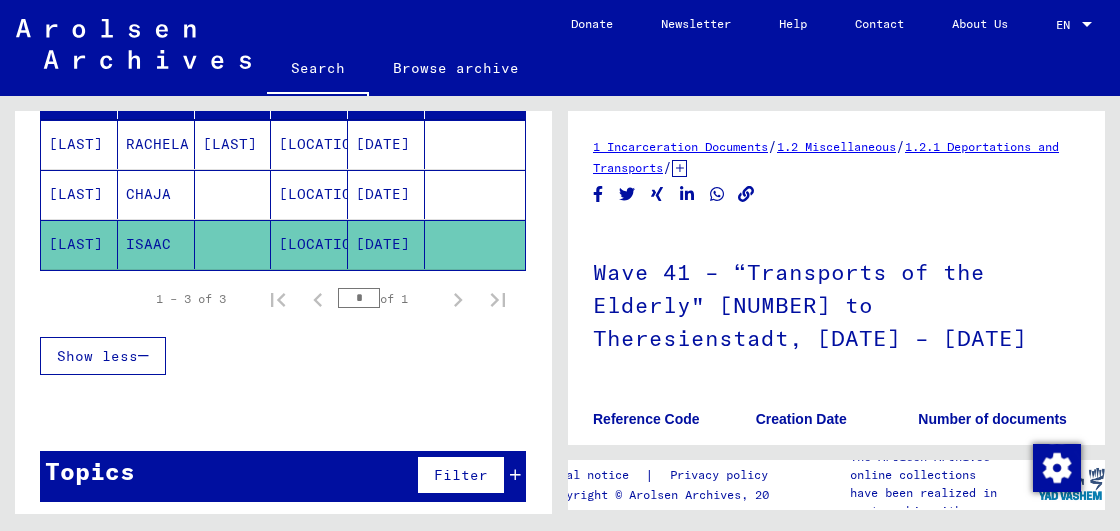 drag, startPoint x: 882, startPoint y: 348, endPoint x: 582, endPoint y: 259, distance: 312.9233 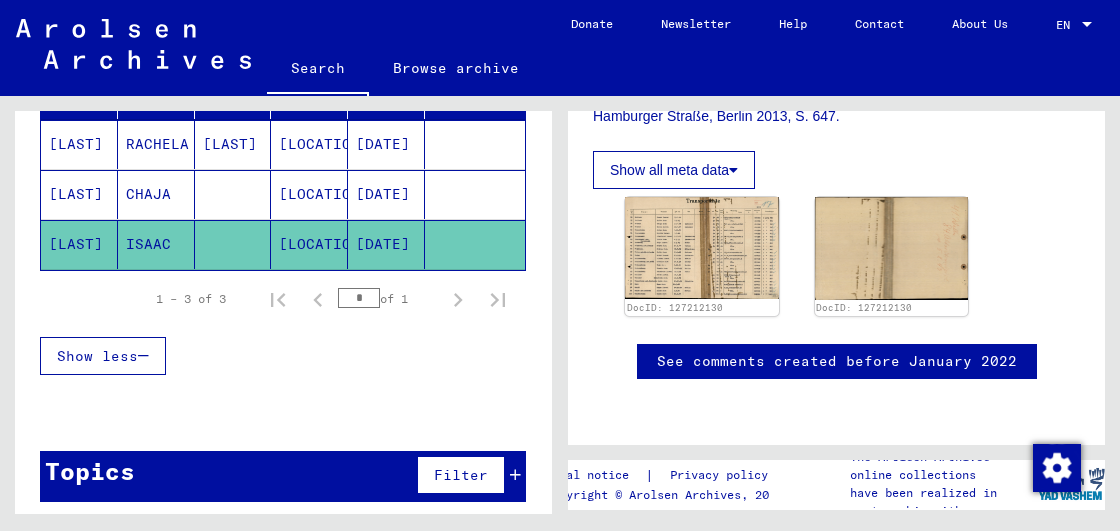 scroll, scrollTop: 800, scrollLeft: 0, axis: vertical 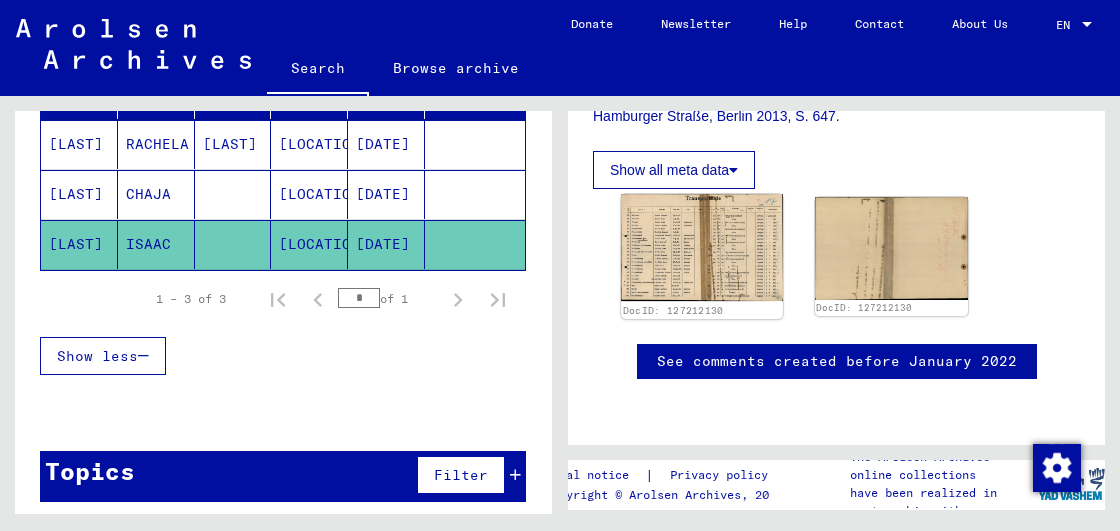 click 